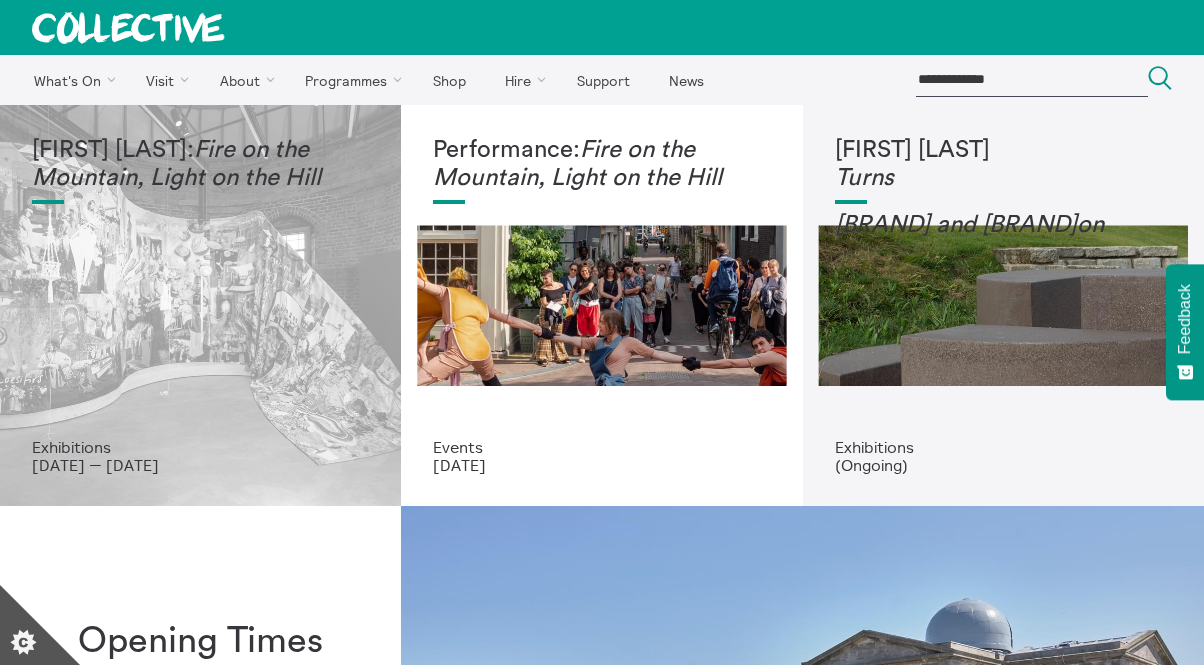 scroll, scrollTop: 0, scrollLeft: 0, axis: both 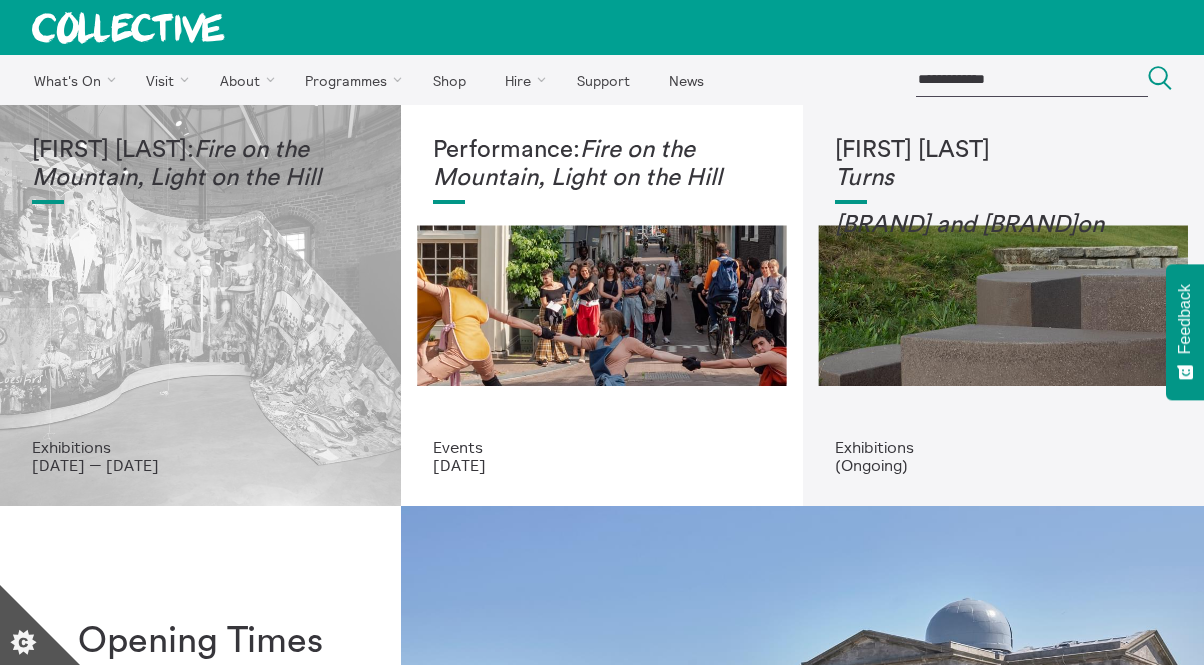 click on "Mercedes Azpilicueta:  Fire on the Mountain, Light on the Hill" at bounding box center [200, 287] 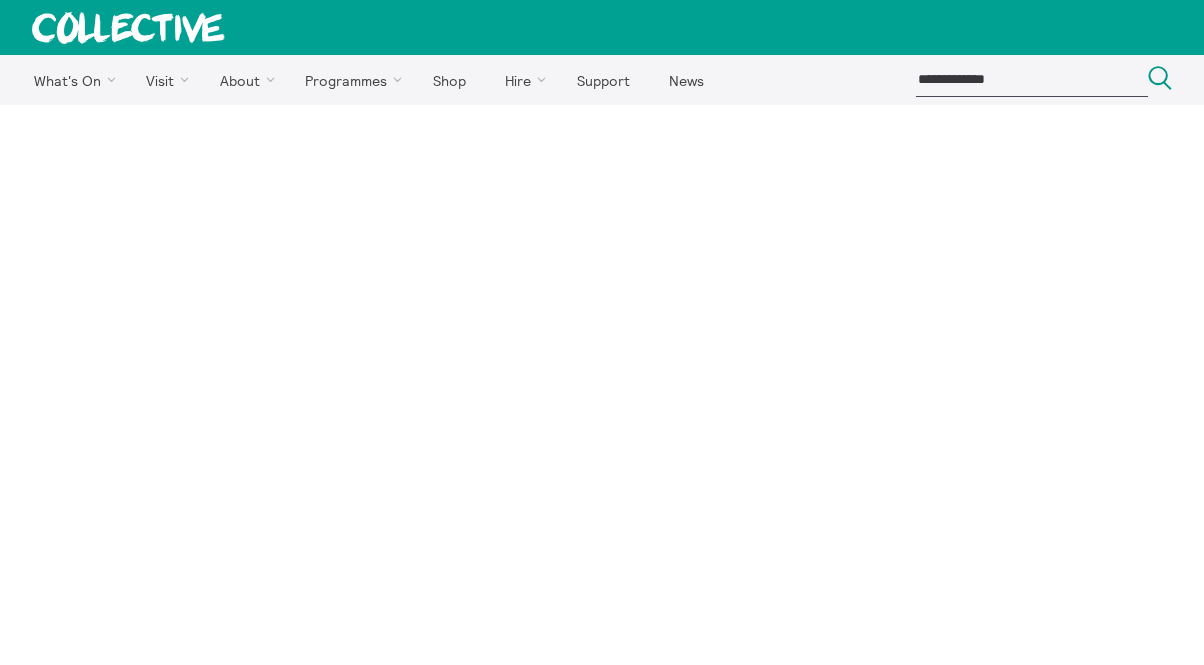 scroll, scrollTop: 0, scrollLeft: 0, axis: both 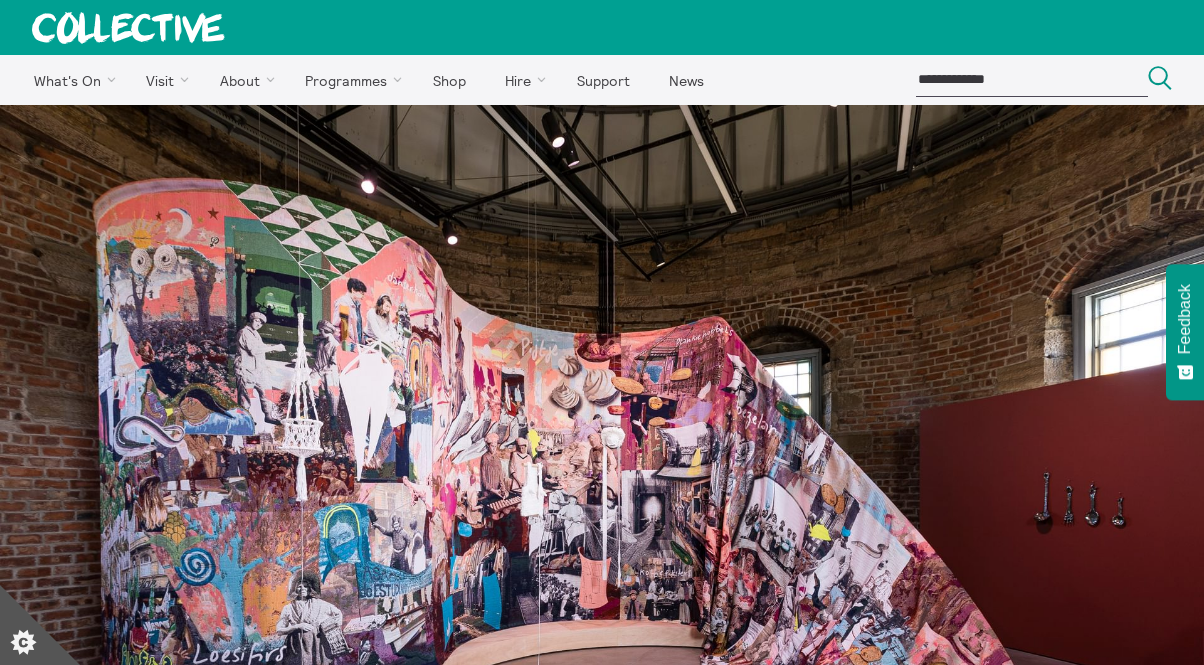 click at bounding box center (127, 27) 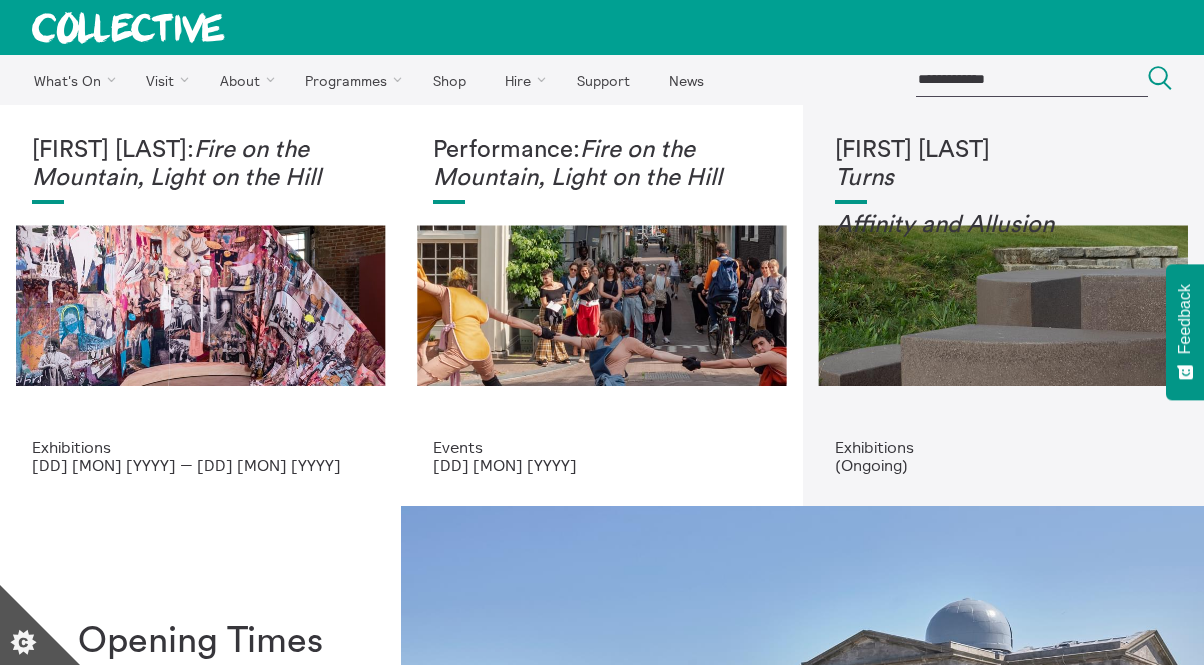 scroll, scrollTop: 0, scrollLeft: 0, axis: both 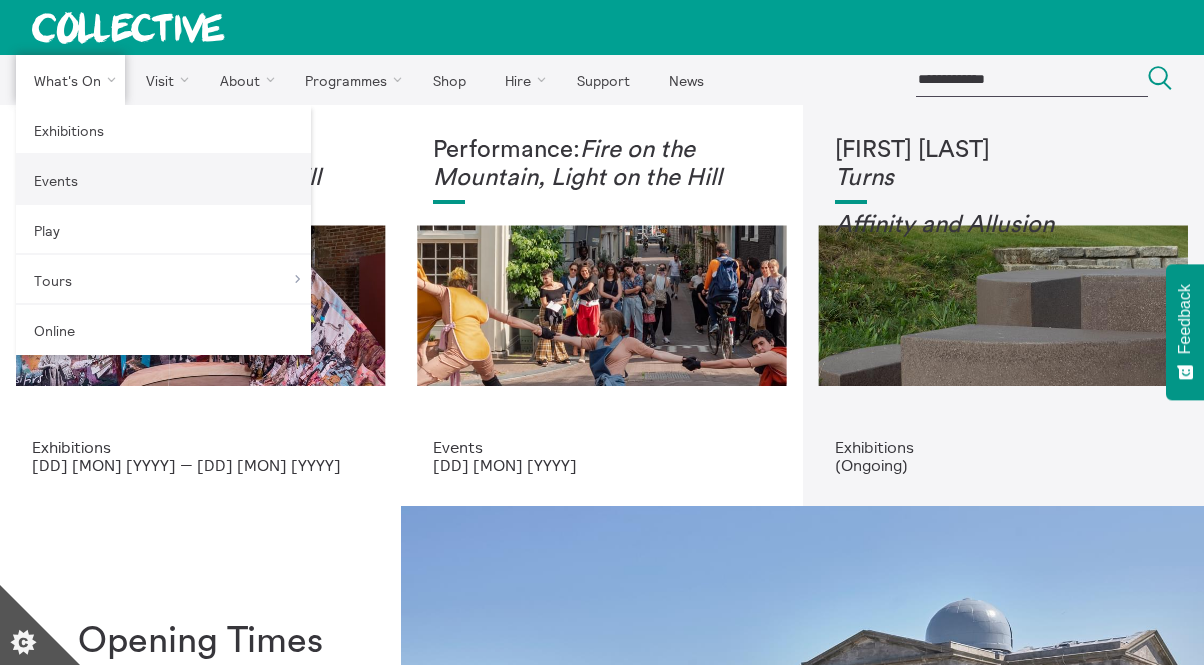 click on "Events" at bounding box center (163, 180) 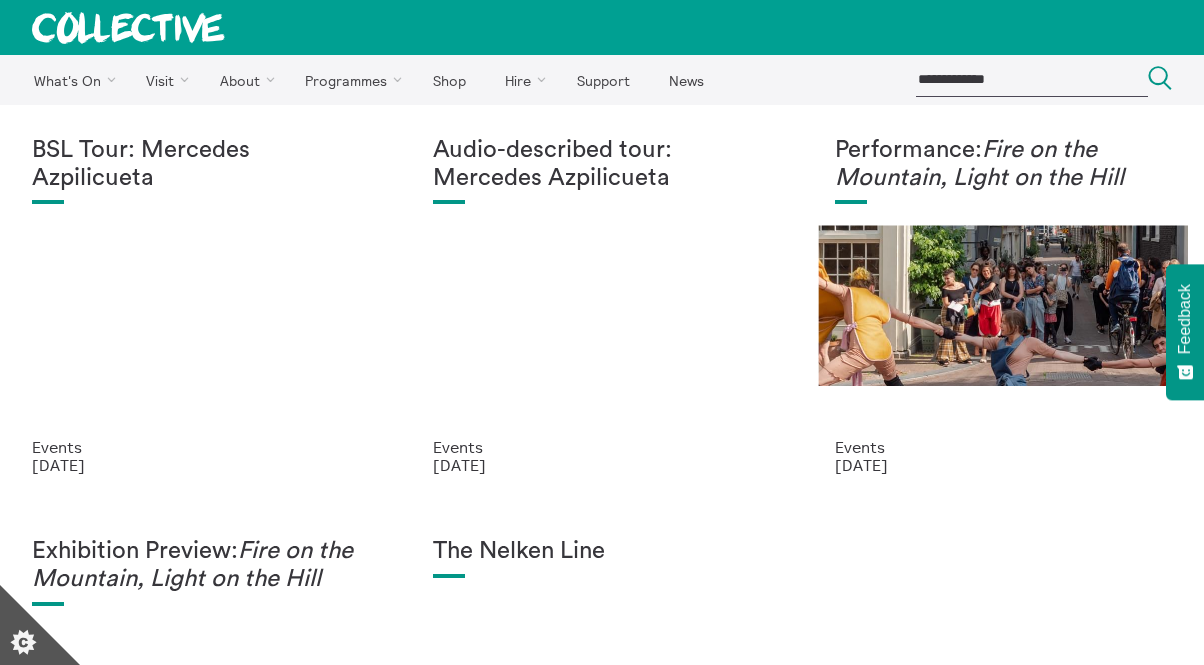 scroll, scrollTop: 0, scrollLeft: 0, axis: both 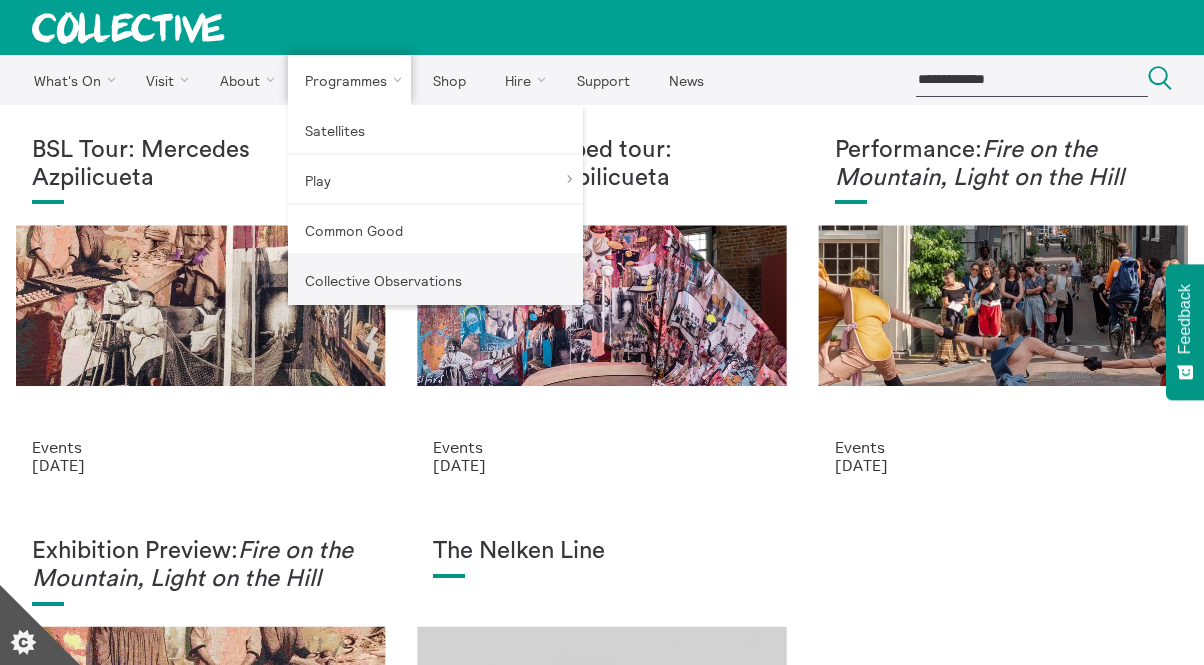 click on "Collective Observations" at bounding box center (435, 280) 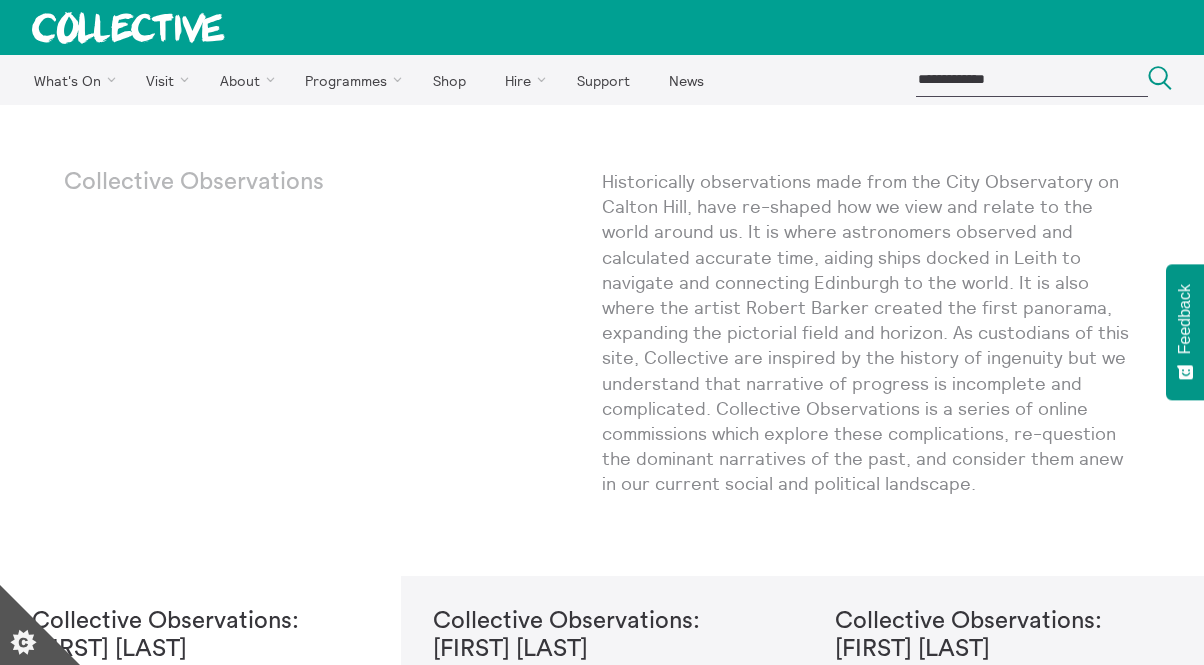 scroll, scrollTop: 0, scrollLeft: 0, axis: both 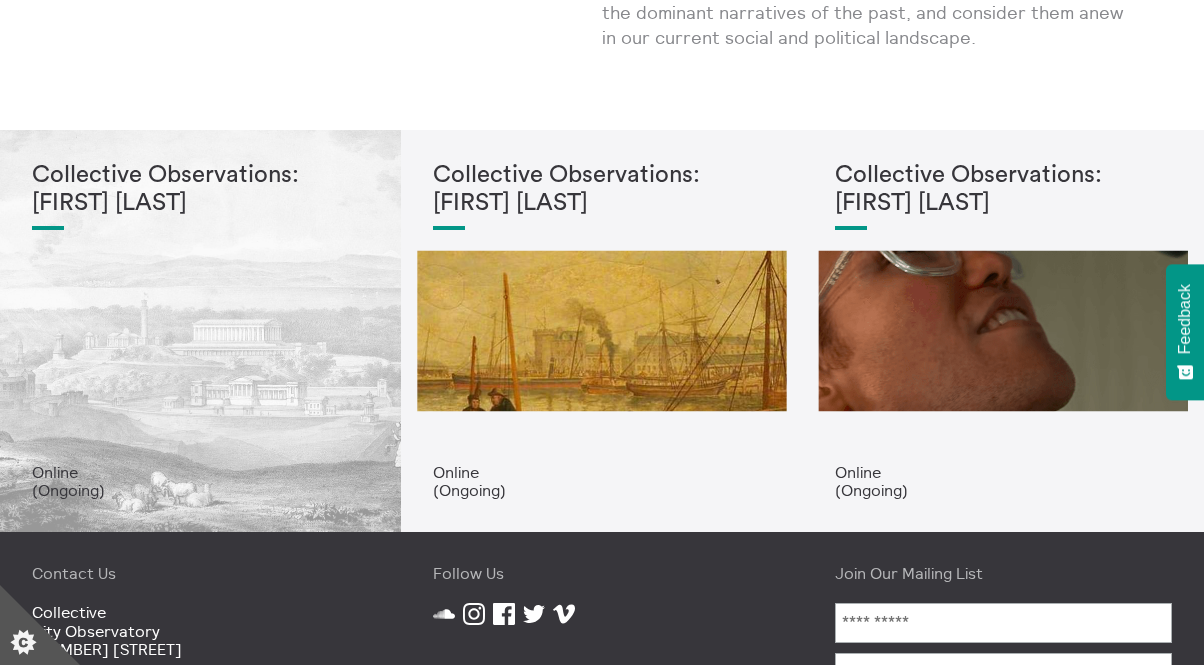 click on "Collective Observations: Kirsten Carter McKee" at bounding box center [200, 312] 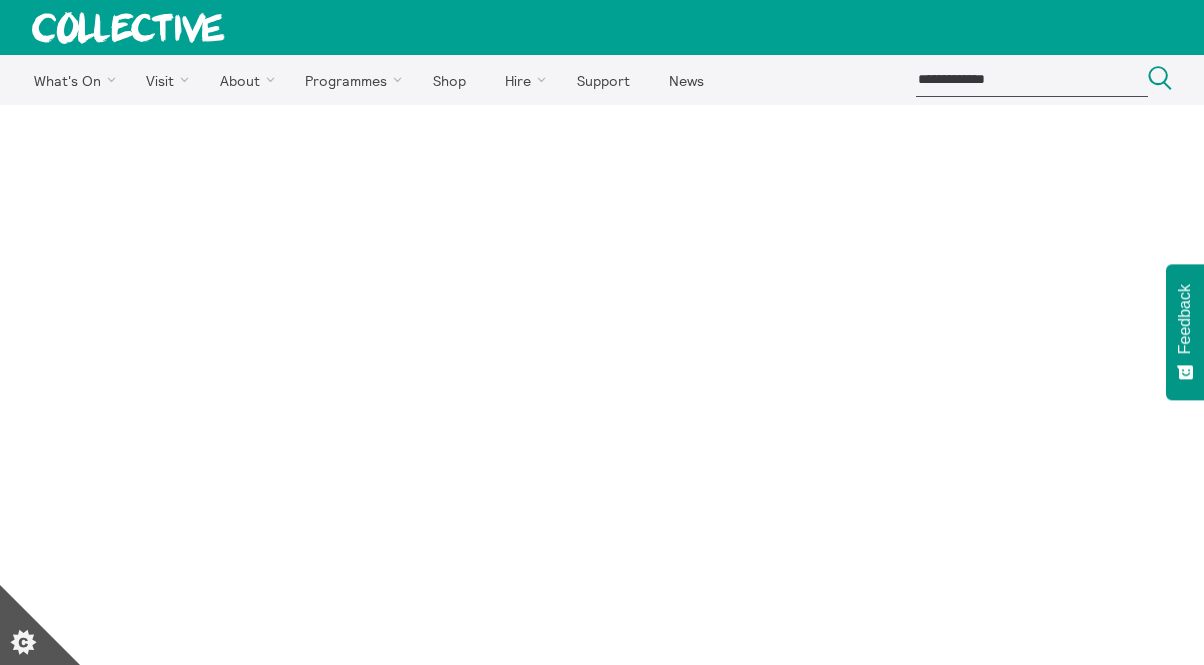 scroll, scrollTop: 0, scrollLeft: 0, axis: both 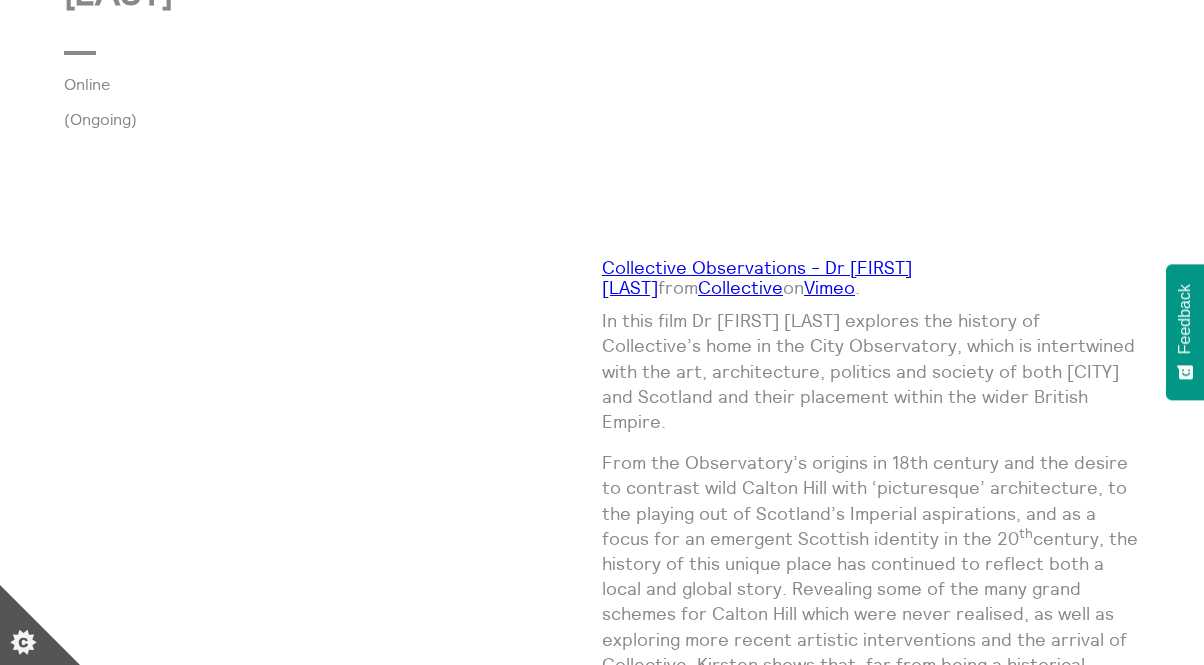 click on "Vimeo" at bounding box center (829, 287) 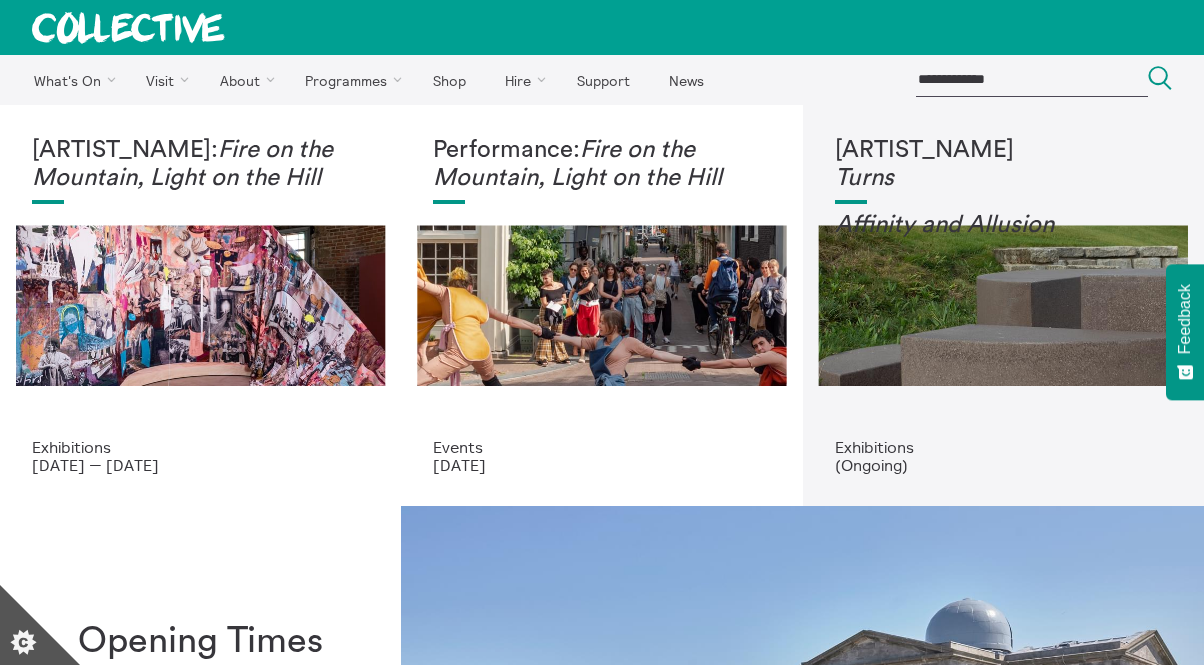 scroll, scrollTop: 0, scrollLeft: 0, axis: both 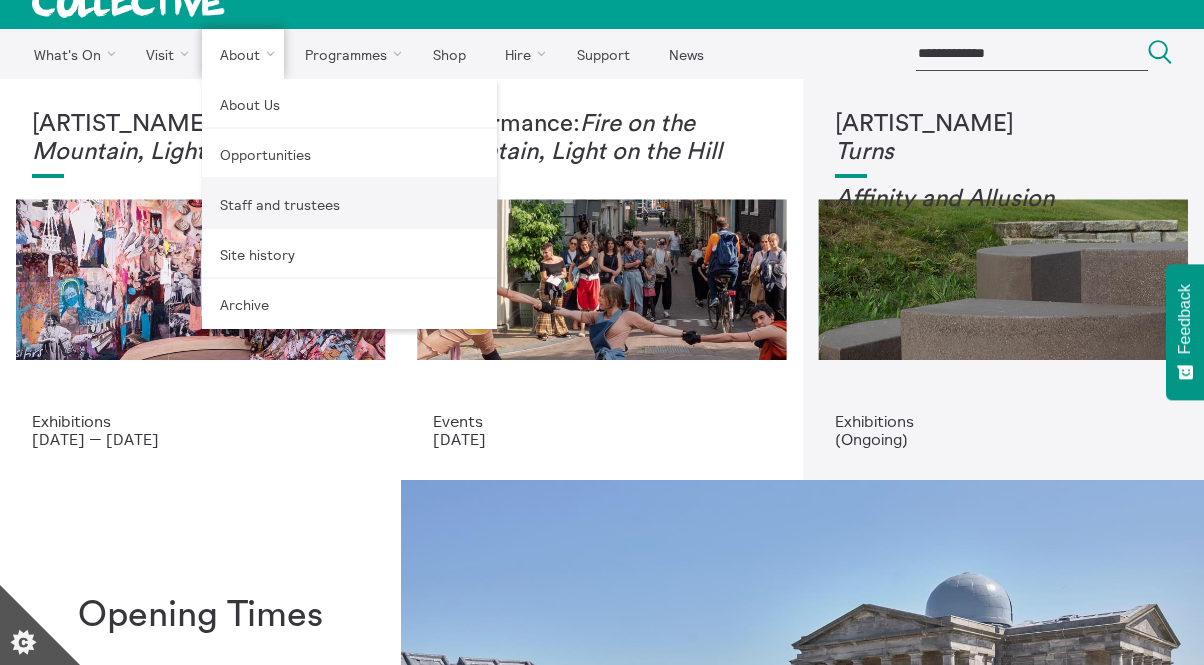 click on "Staff and trustees" at bounding box center [349, 204] 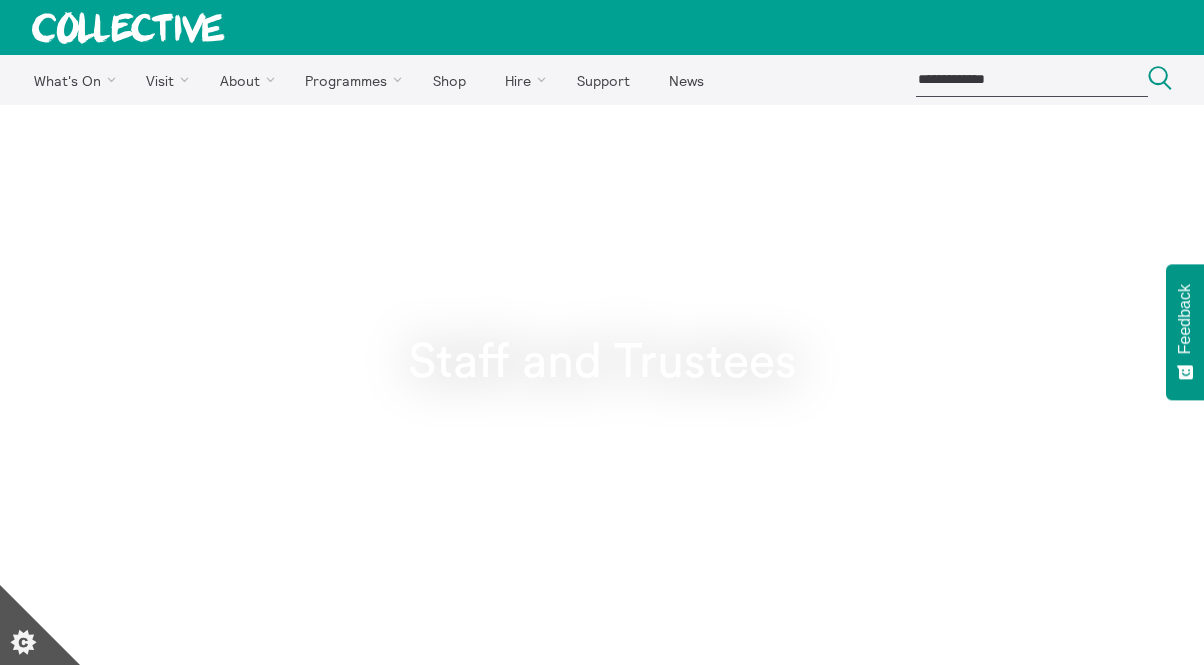scroll, scrollTop: 0, scrollLeft: 0, axis: both 